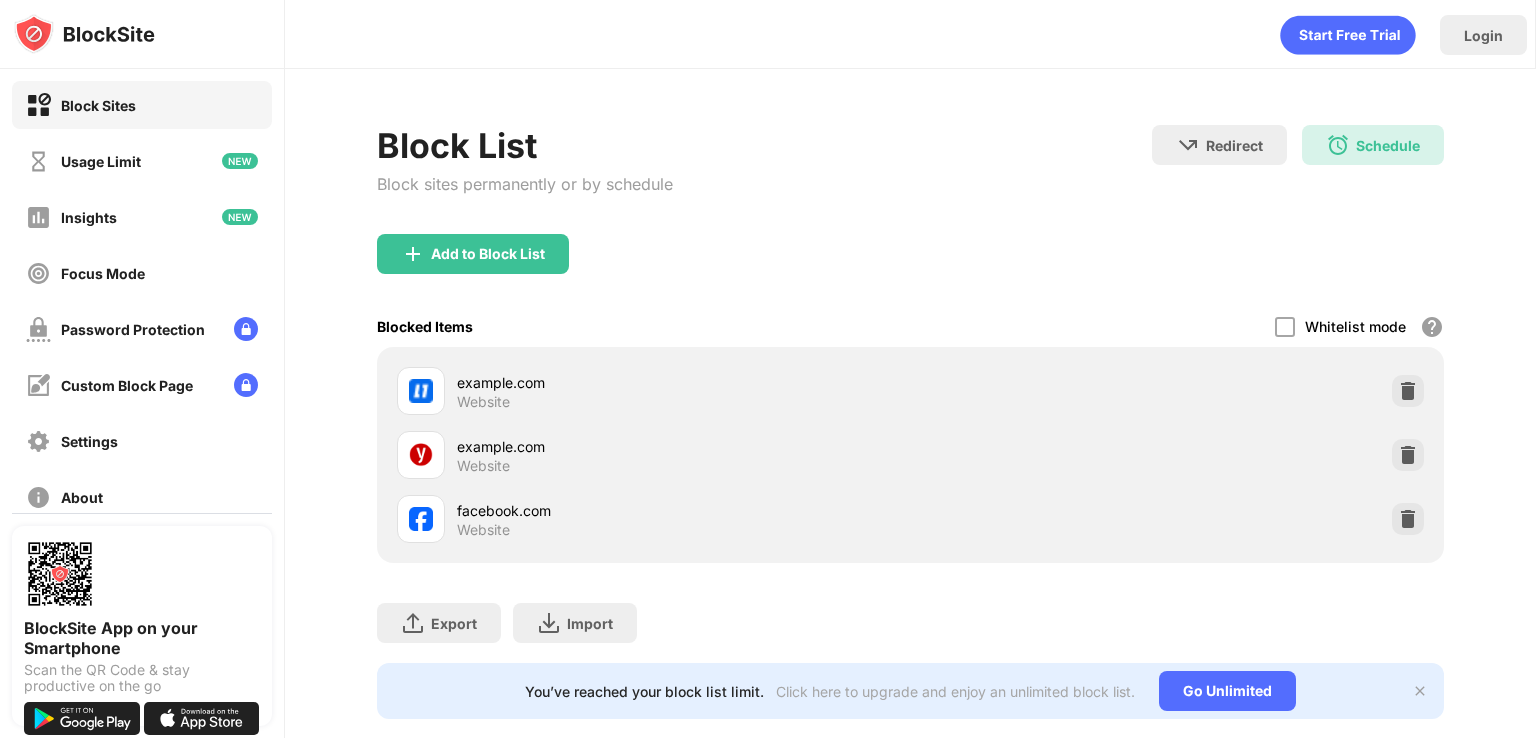 scroll, scrollTop: 0, scrollLeft: 0, axis: both 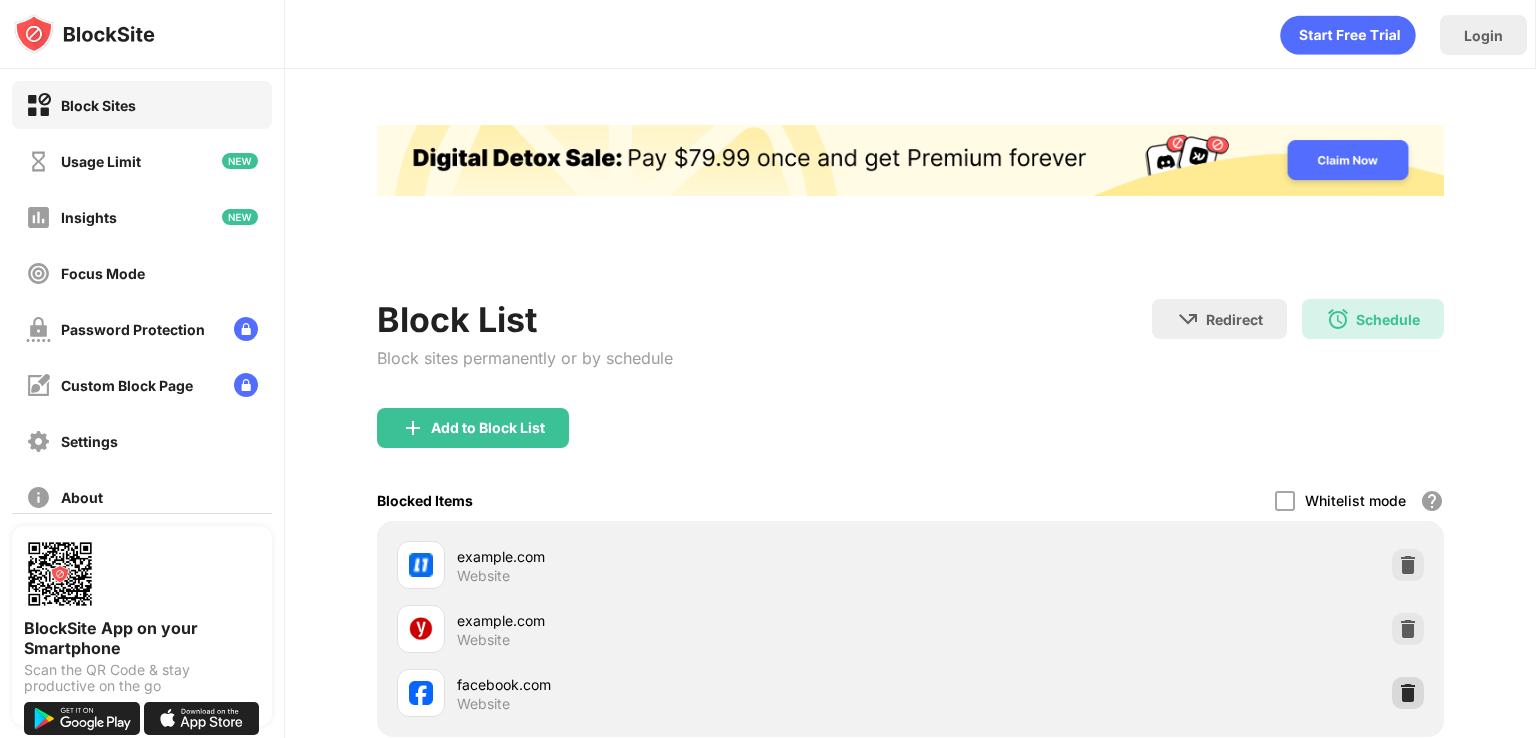 click at bounding box center (1408, 693) 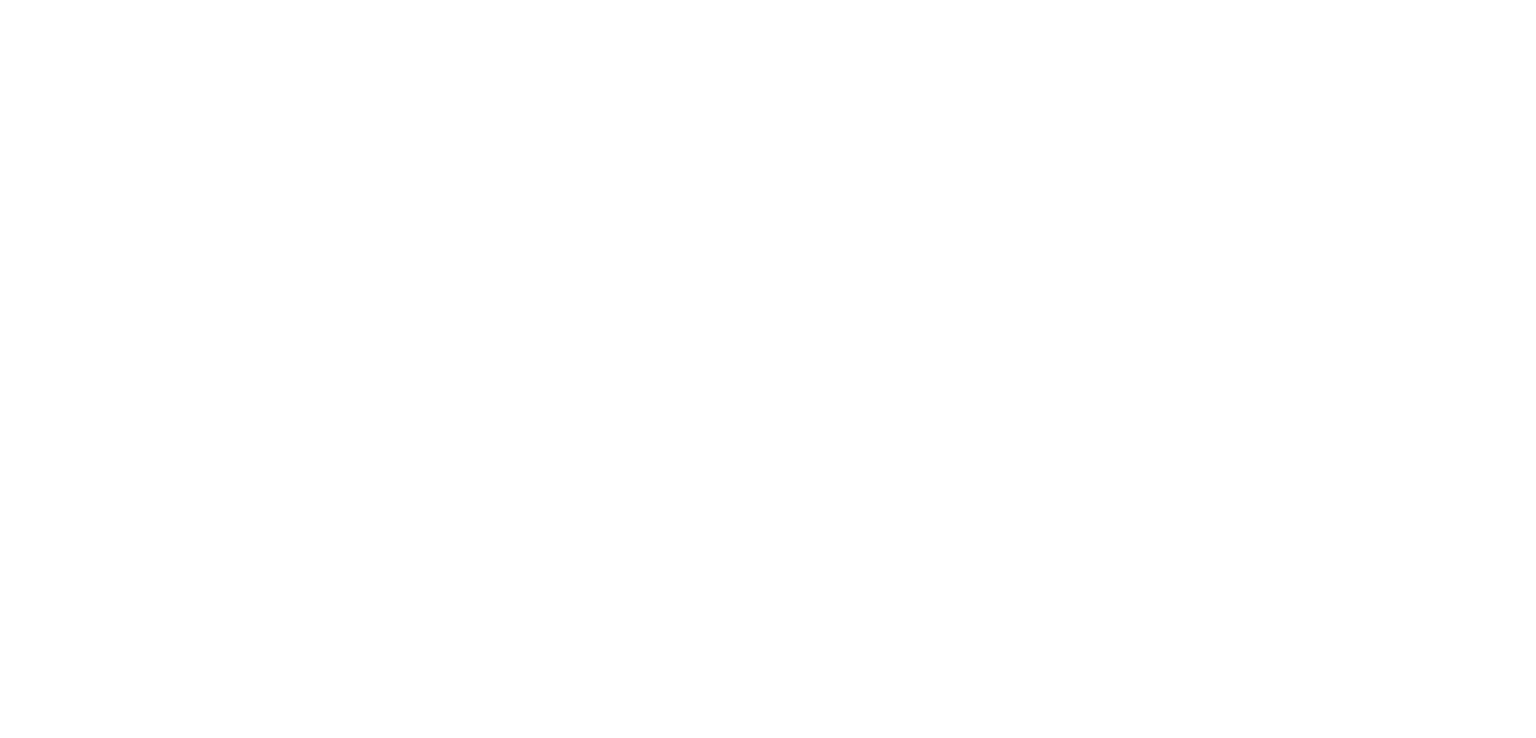 scroll, scrollTop: 0, scrollLeft: 0, axis: both 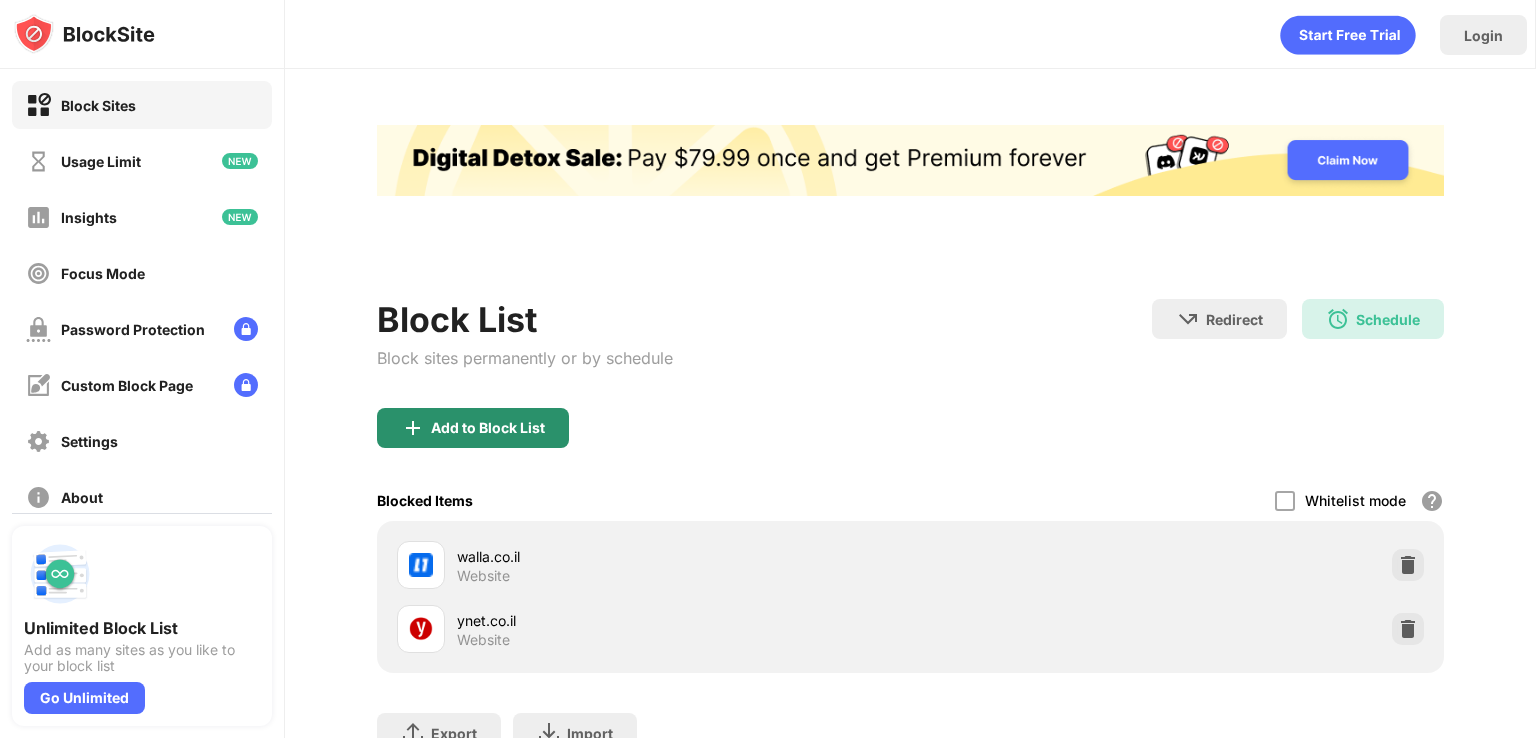 click on "Add to Block List" at bounding box center [473, 428] 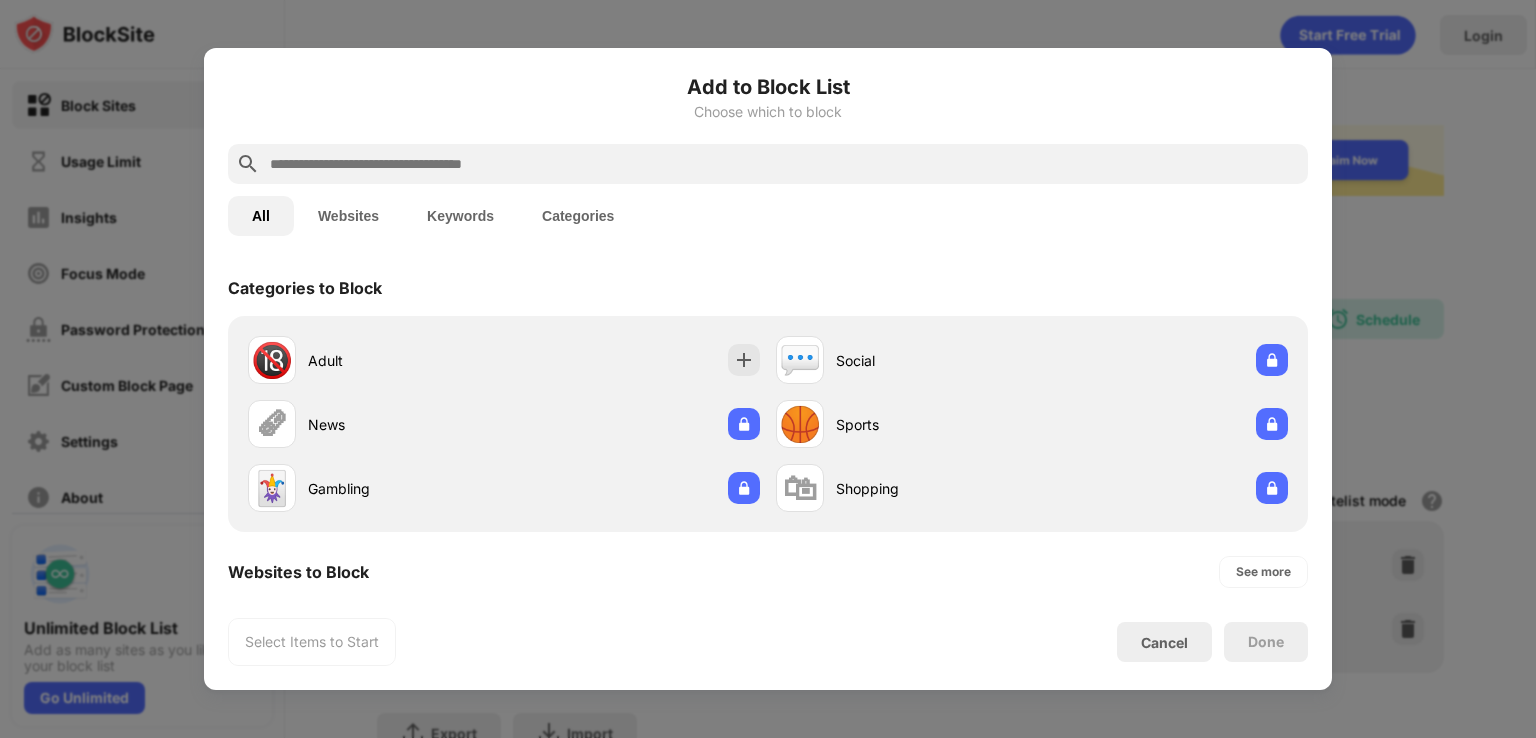 click at bounding box center (784, 164) 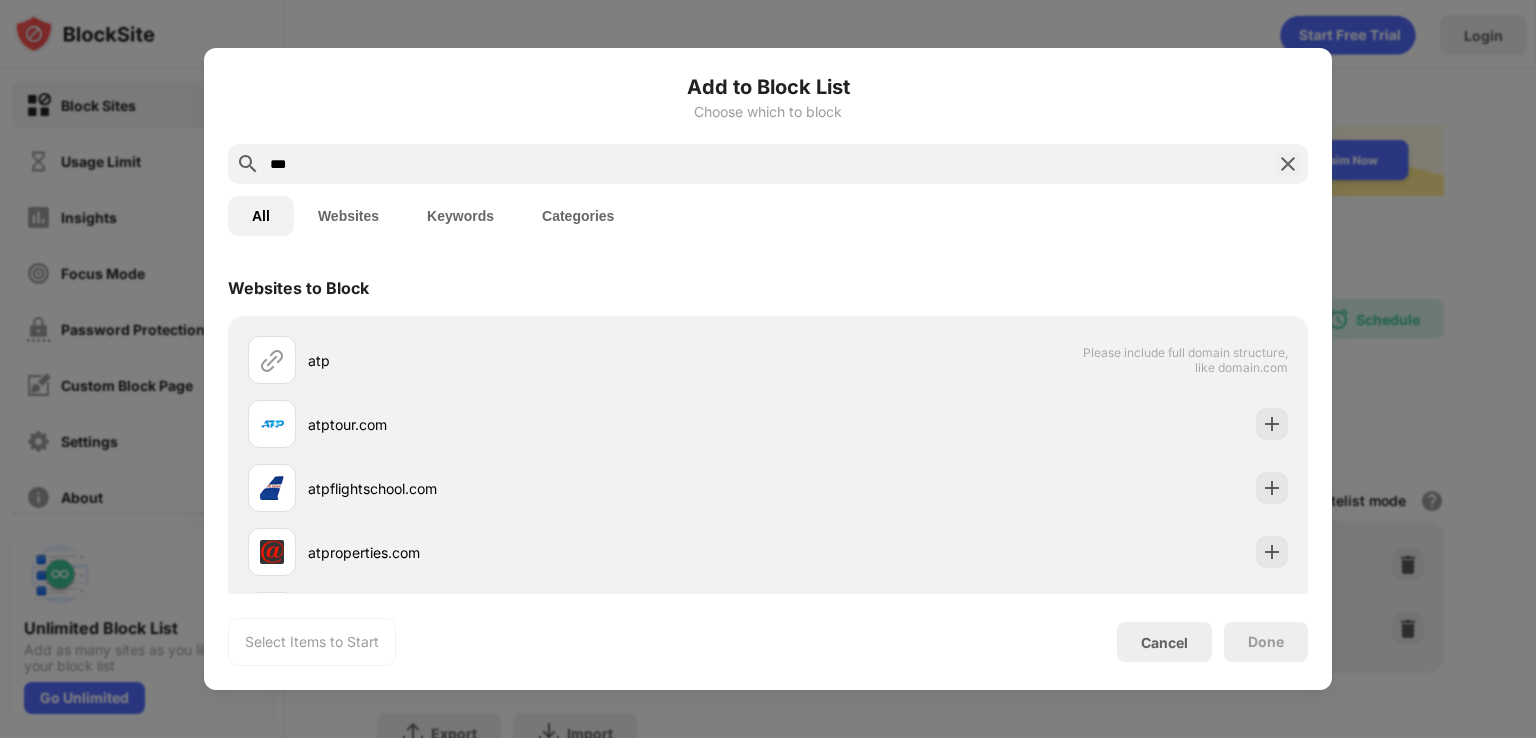 click on "***" at bounding box center (768, 164) 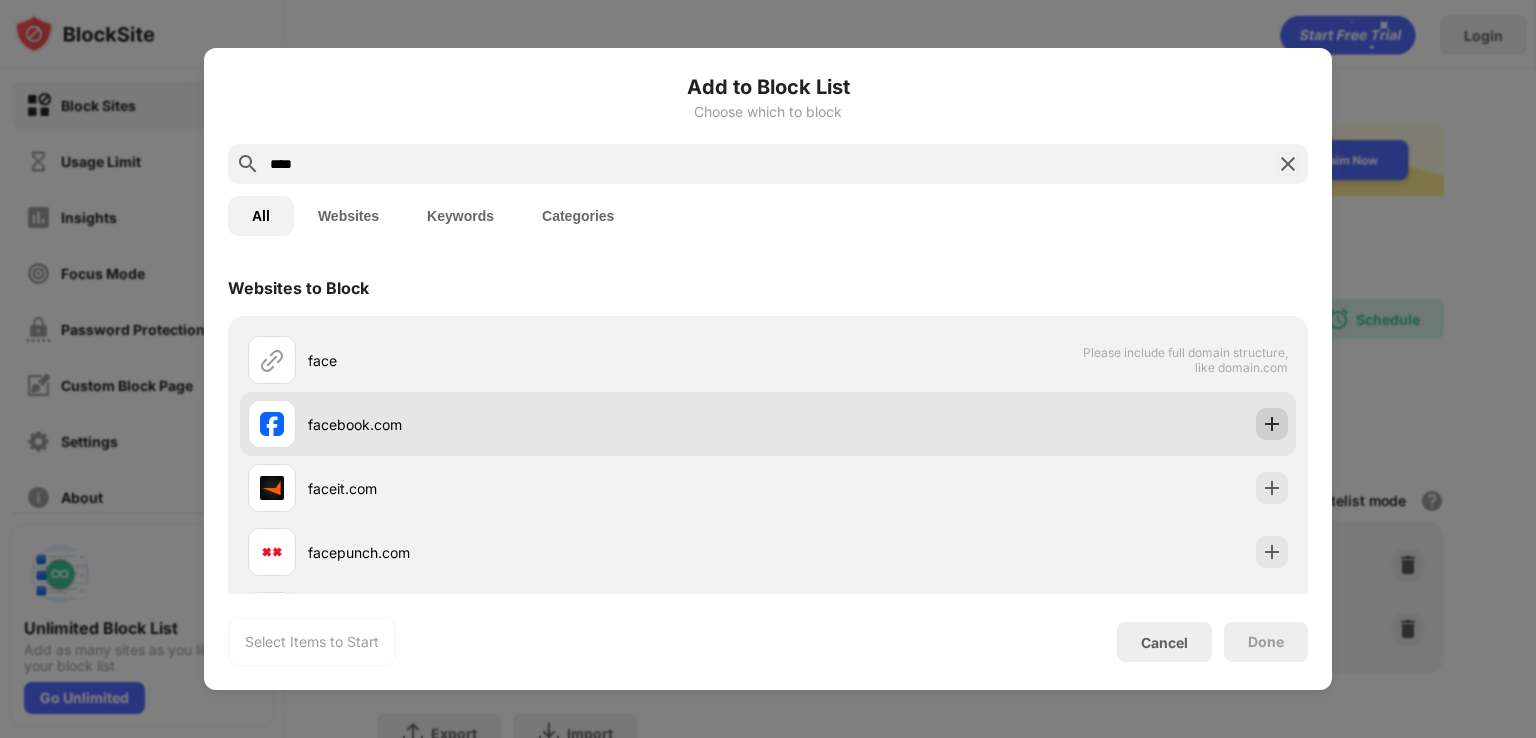 type on "****" 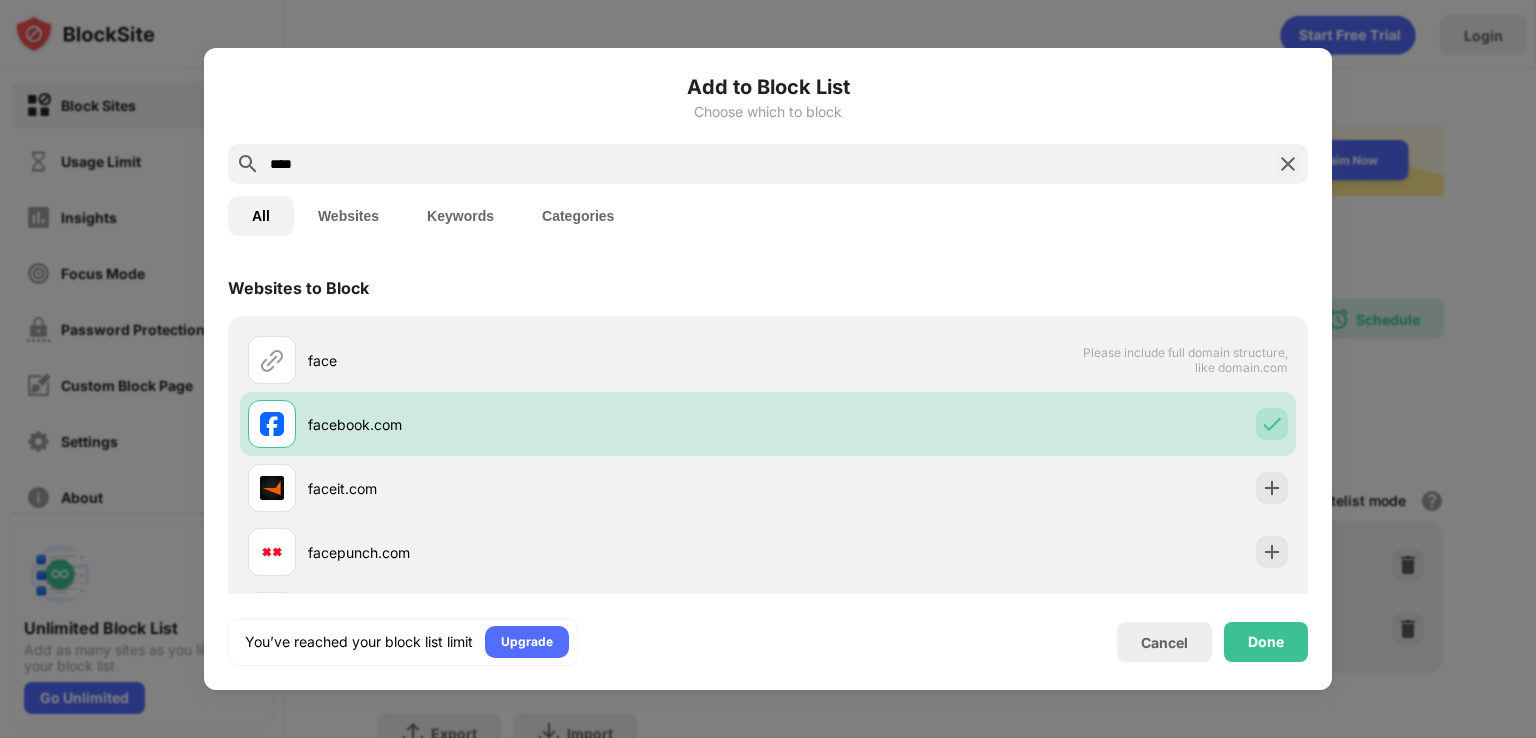 scroll, scrollTop: 0, scrollLeft: 0, axis: both 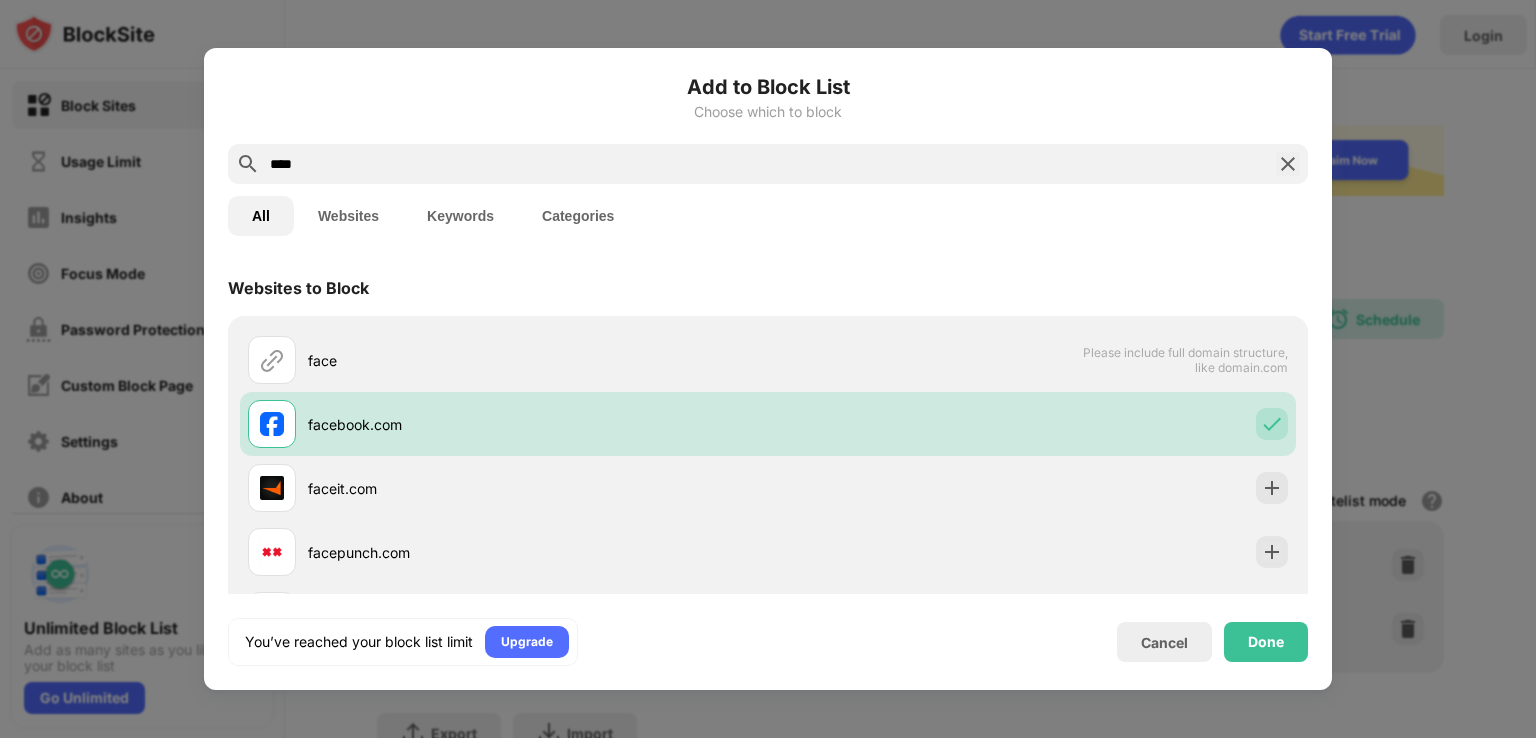 click on "Done" at bounding box center (1266, 642) 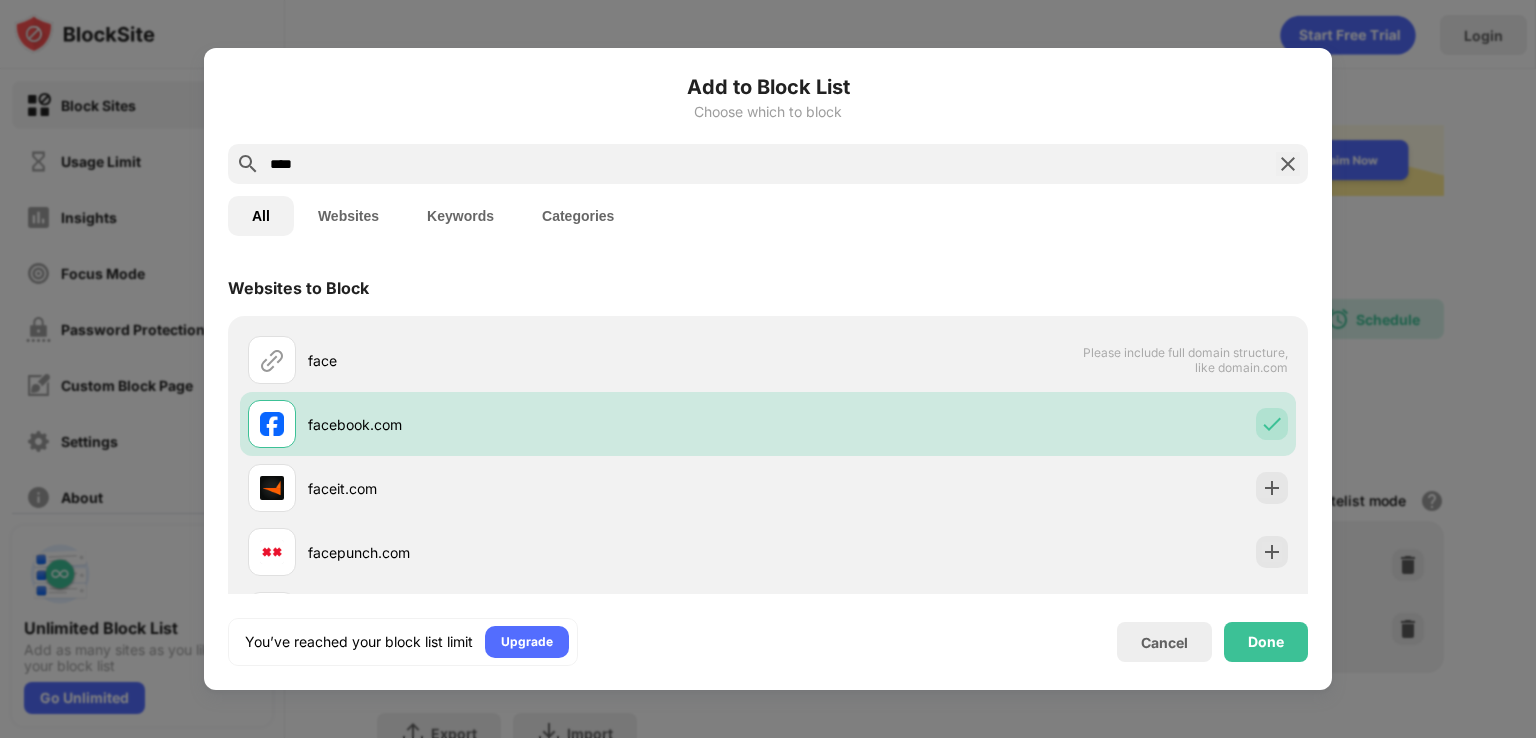 click on "Done" at bounding box center [1266, 642] 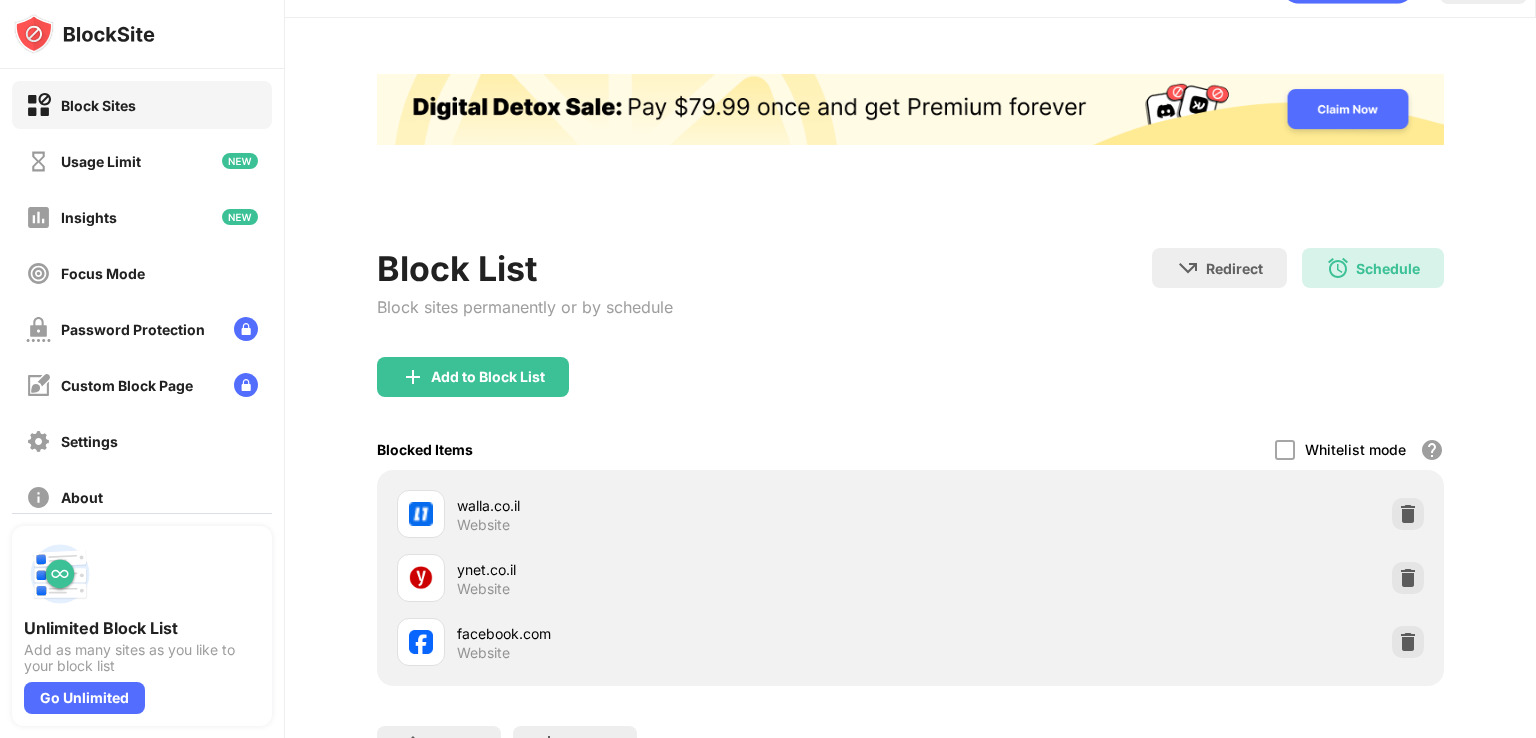 scroll, scrollTop: 0, scrollLeft: 0, axis: both 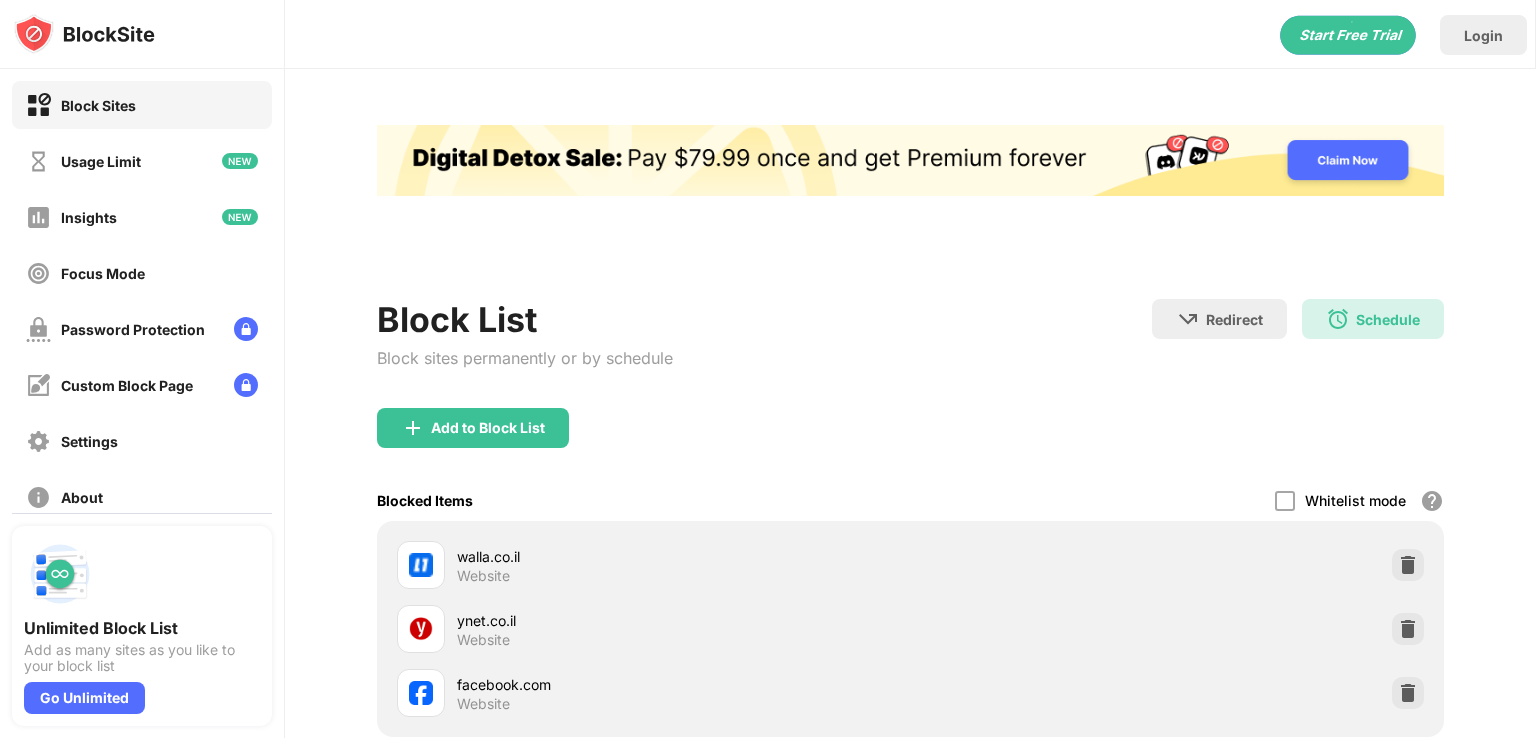 click on "Block List Block sites permanently or by schedule Redirect Choose a site to be redirected to when blocking is active Schedule 00:00 to 21:30 22:00 to 23:55 Every Day Add to Block List Blocked Items Whitelist mode Block all websites except for those in your whitelist. Whitelist Mode only works with URLs and won't include categories or keywords. walla.co.il Website ynet.co.il Website facebook.com Website Export Export Files (for websites items only) Import Import Files (for websites items only) You’ve reached your block list limit. Click here to upgrade and enjoy an unlimited block list. Go Unlimited" at bounding box center [910, 509] 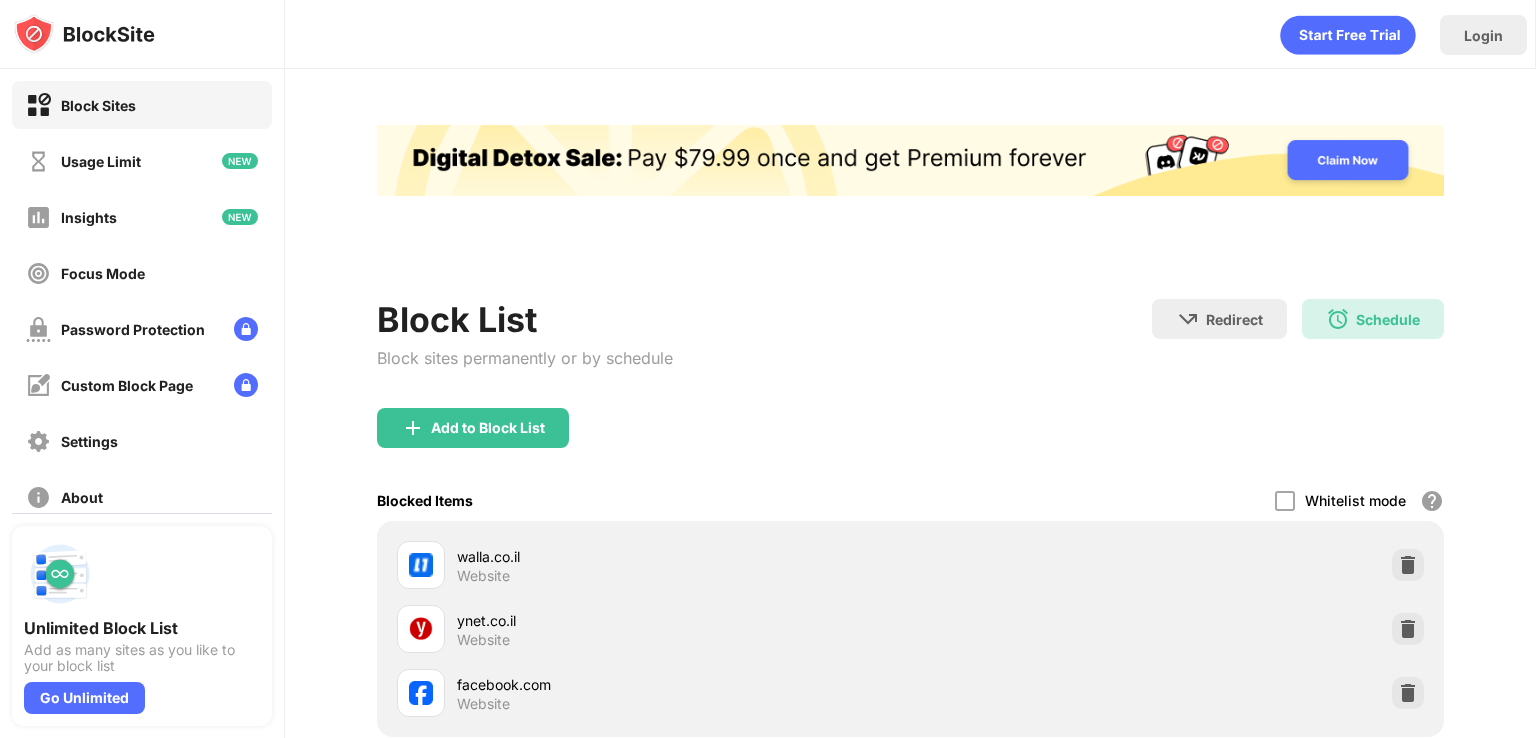 scroll, scrollTop: 41, scrollLeft: 0, axis: vertical 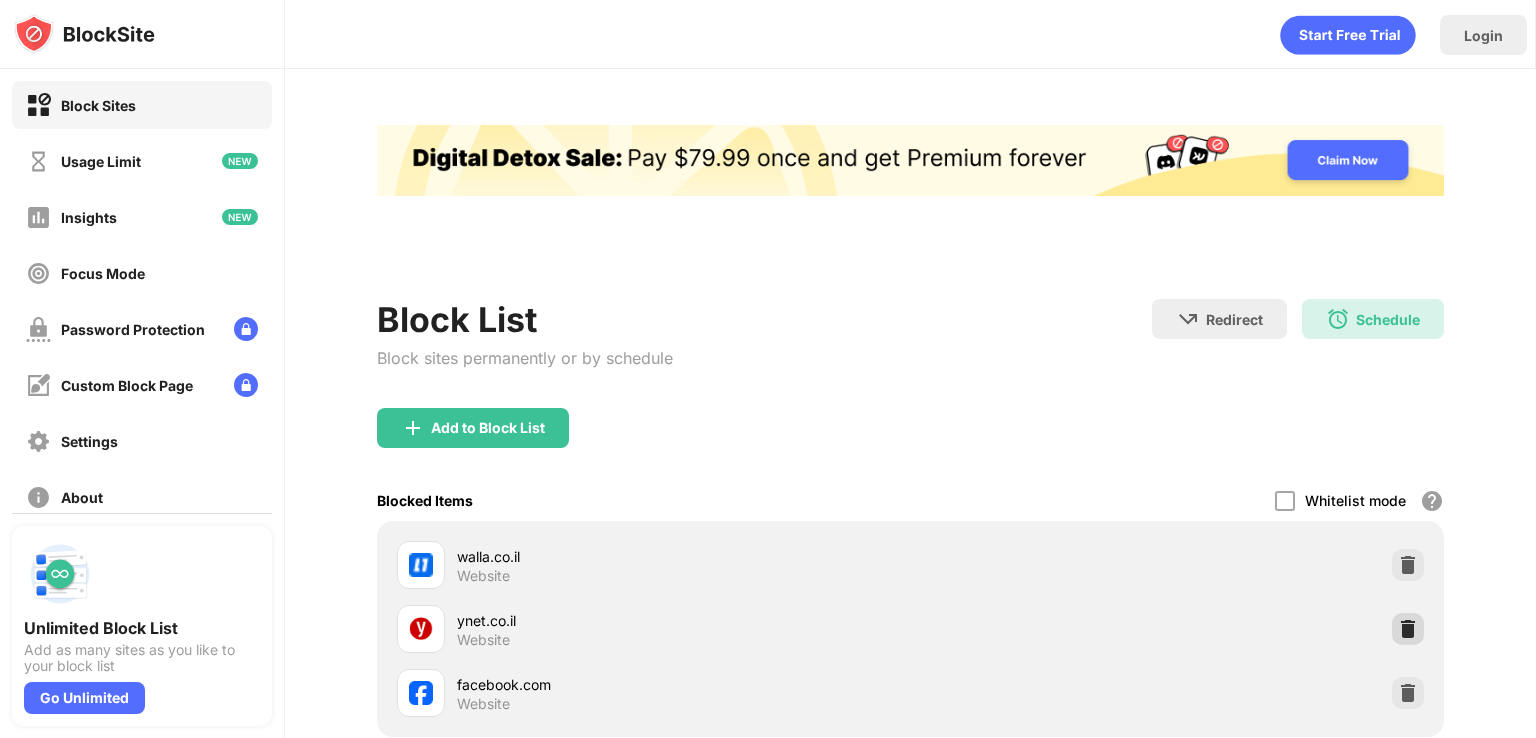 click at bounding box center [1408, 629] 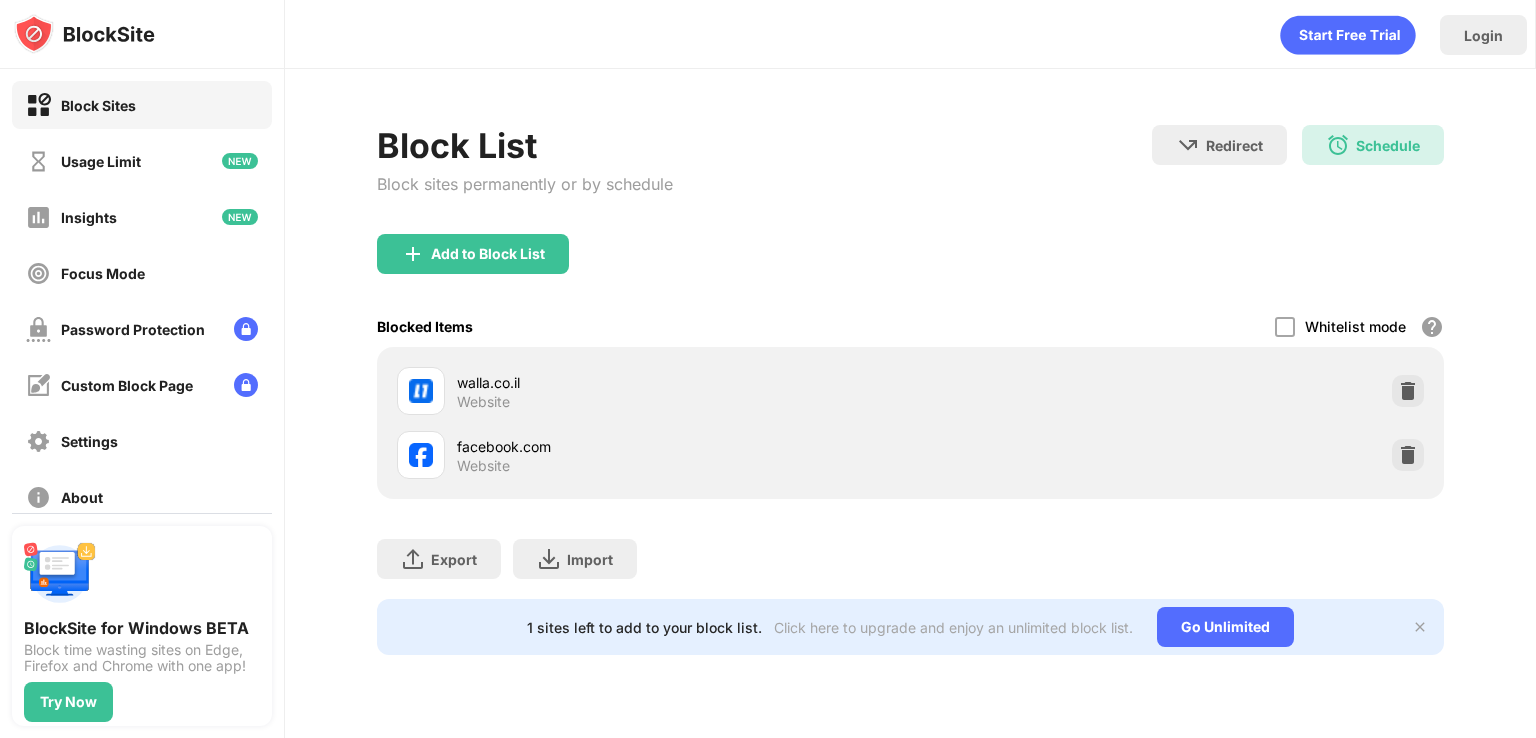 scroll, scrollTop: 0, scrollLeft: 0, axis: both 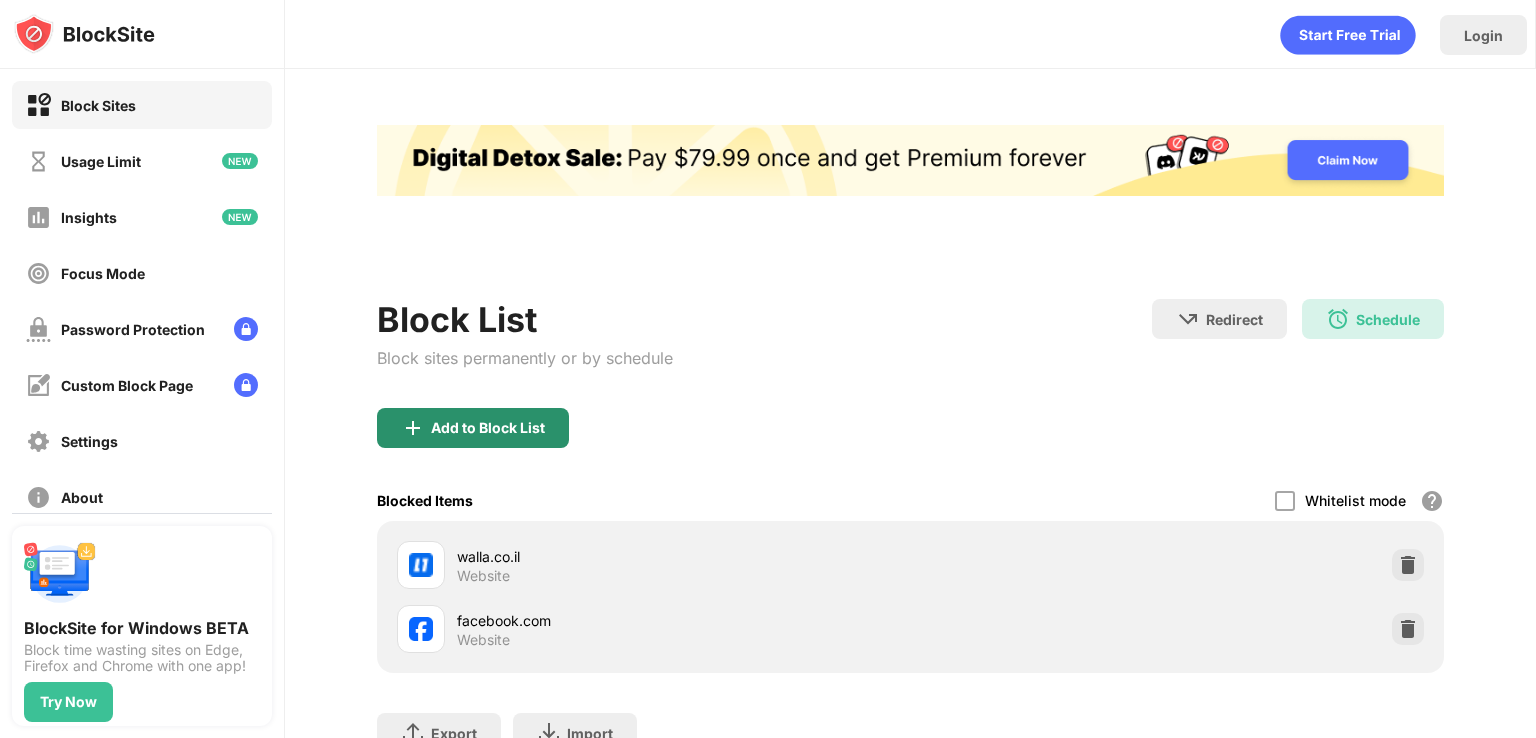 click on "Add to Block List" at bounding box center (473, 428) 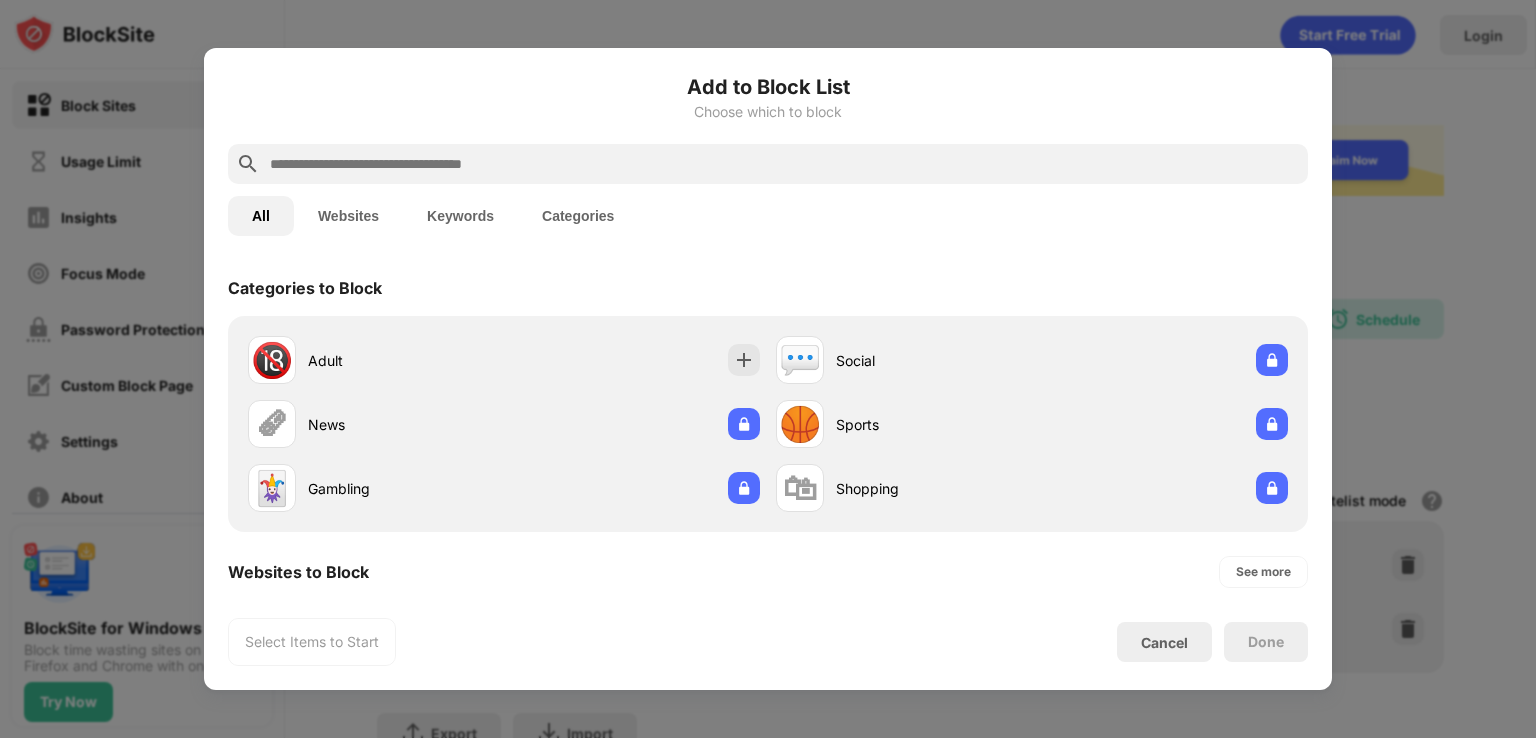 click at bounding box center (784, 164) 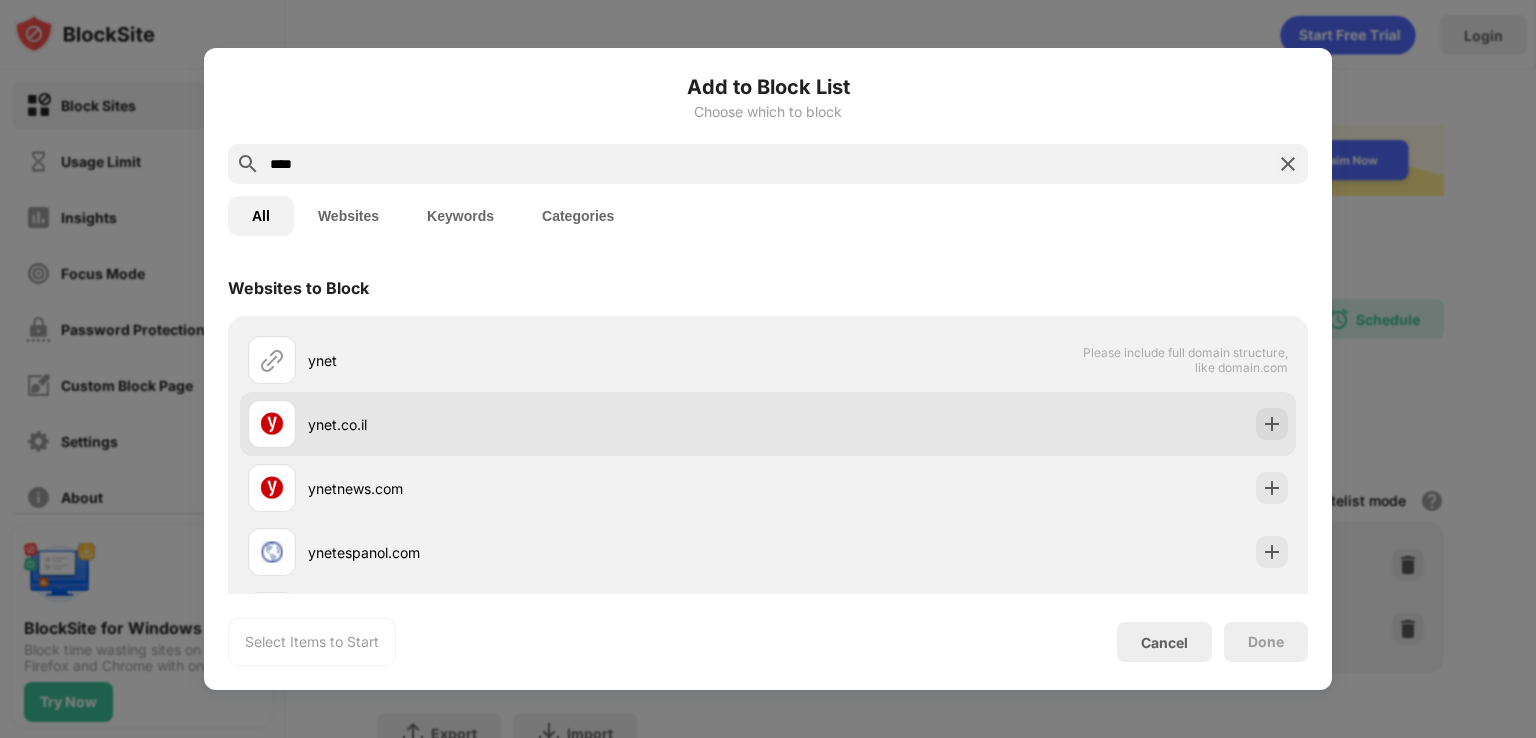 type on "****" 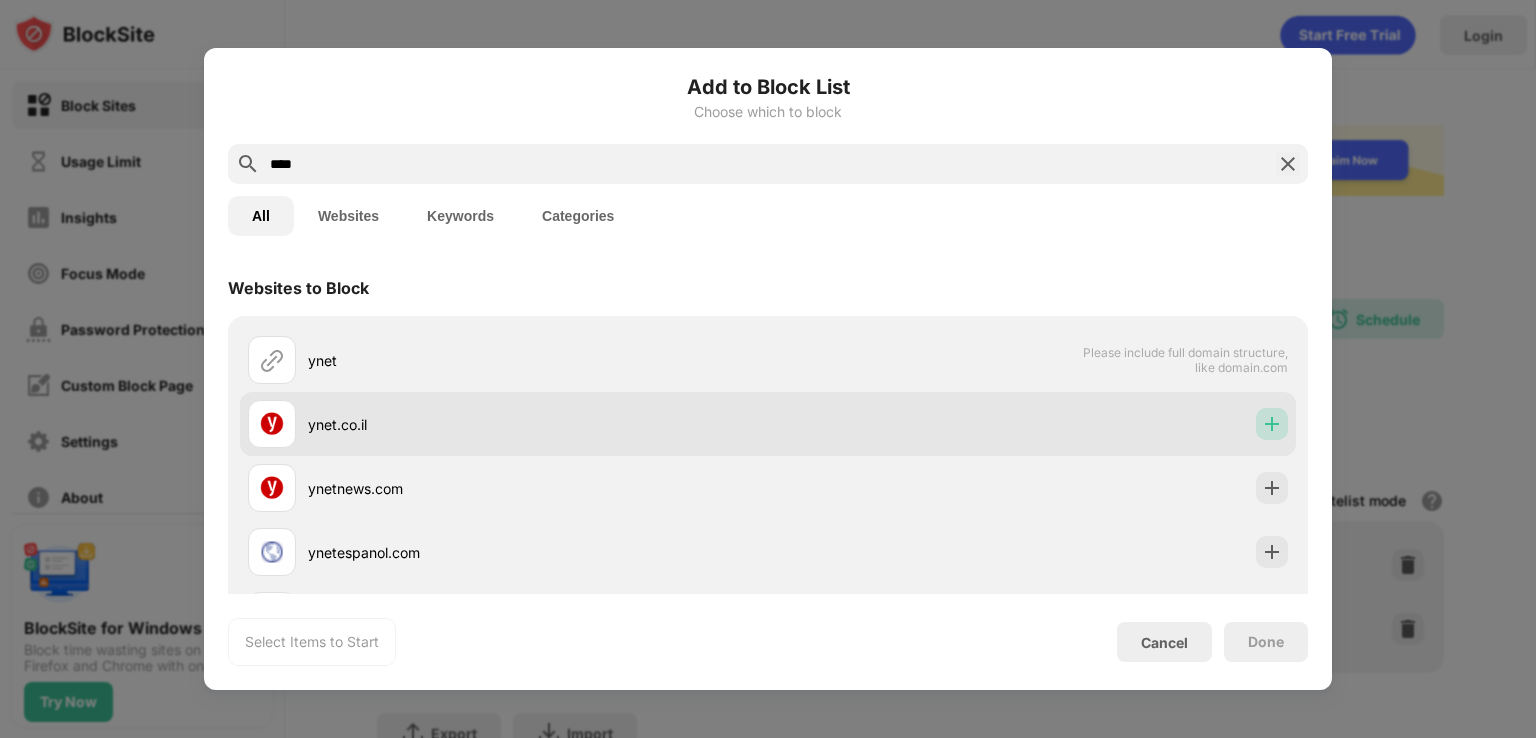 click at bounding box center [1272, 424] 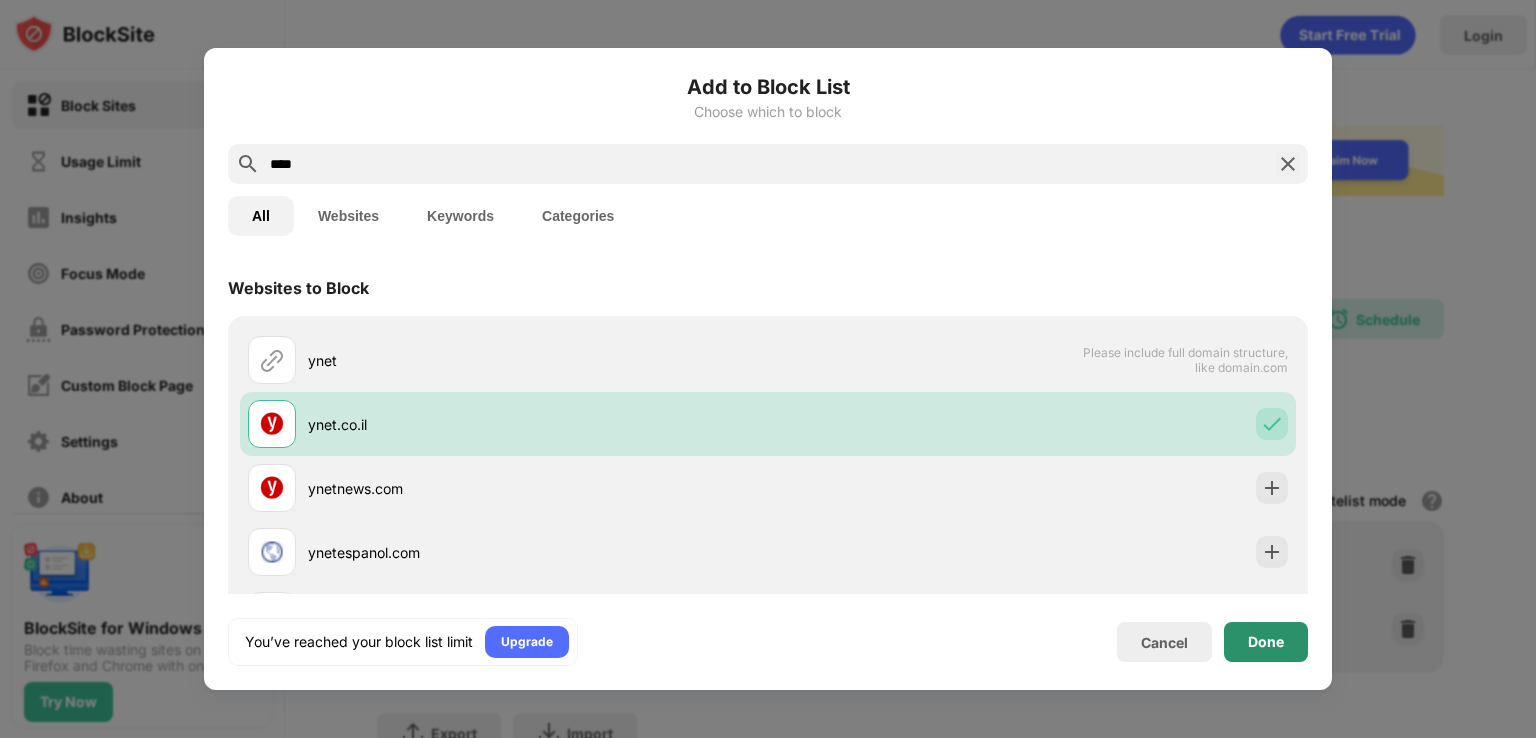 click on "Done" at bounding box center (1266, 642) 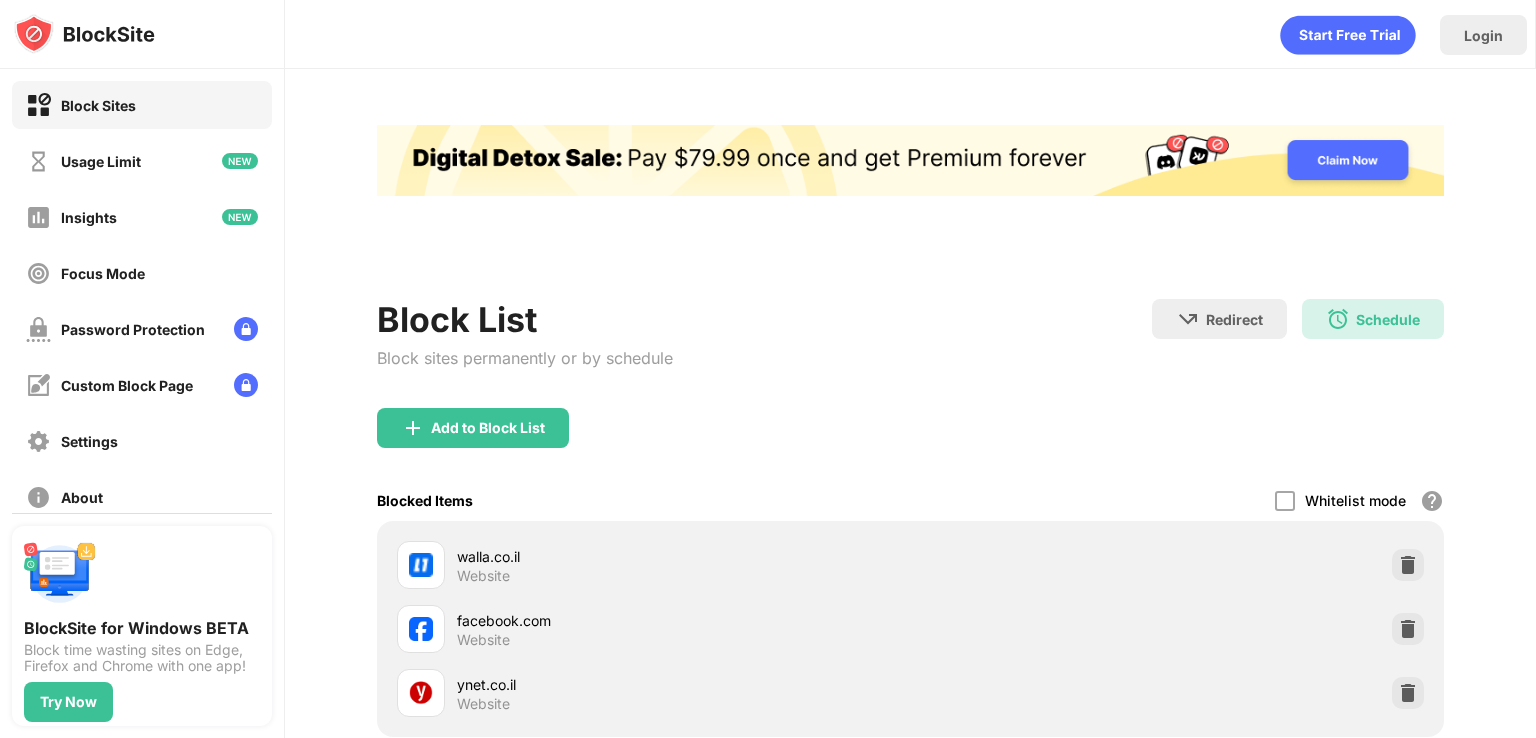scroll, scrollTop: 0, scrollLeft: 0, axis: both 